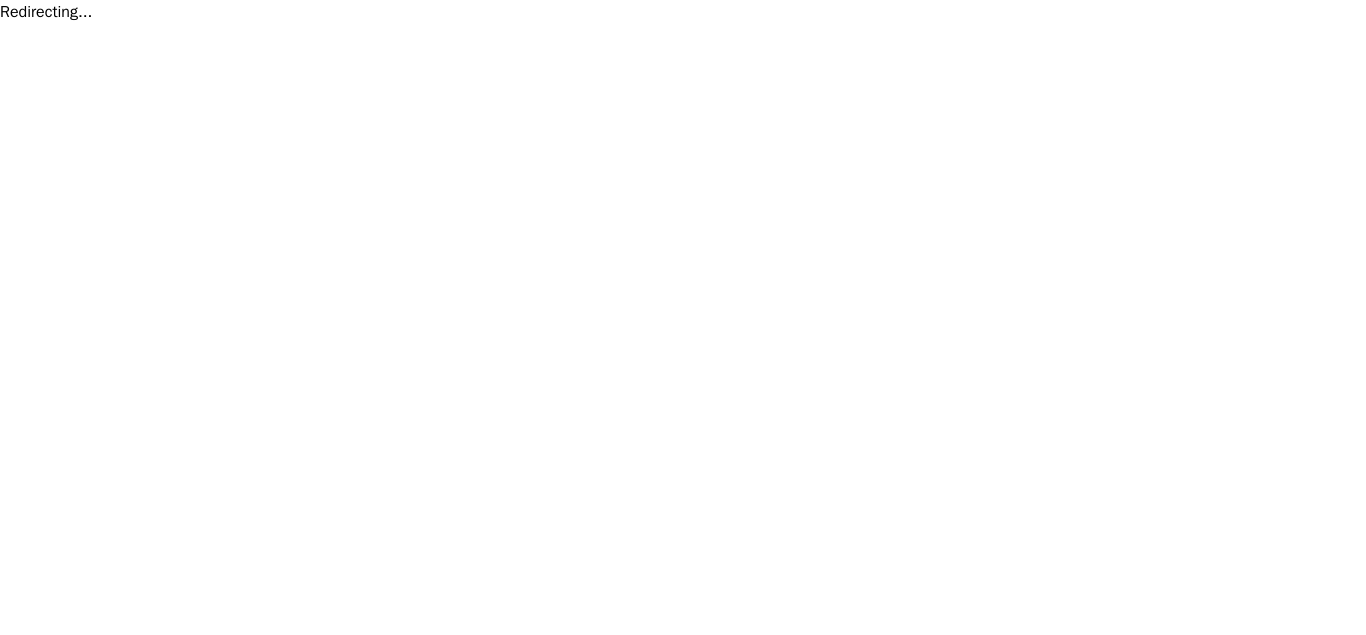scroll, scrollTop: 0, scrollLeft: 0, axis: both 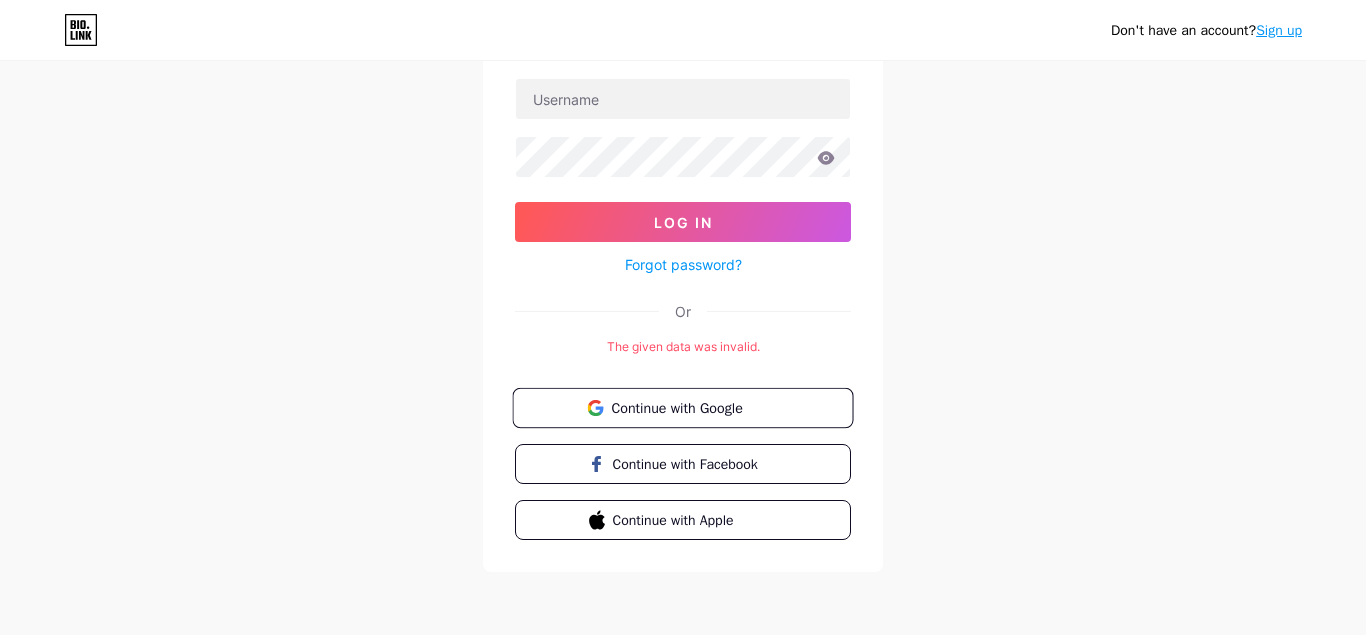 click on "Continue with Google" at bounding box center [694, 407] 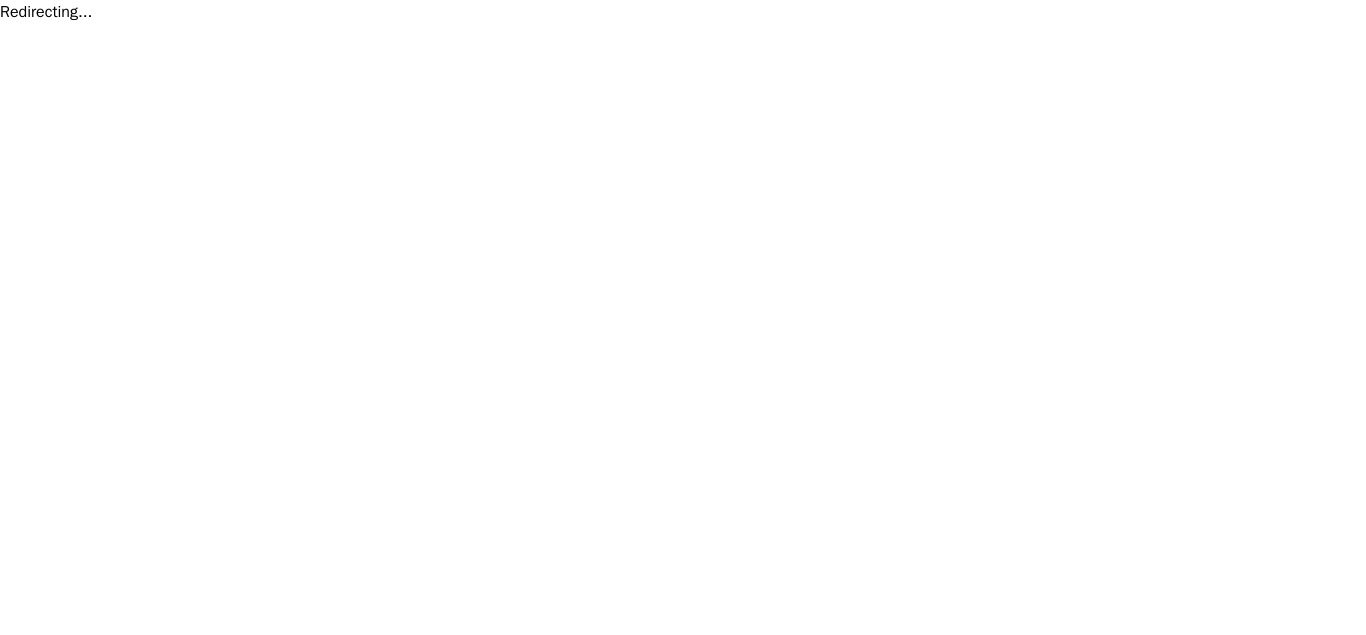 scroll, scrollTop: 0, scrollLeft: 0, axis: both 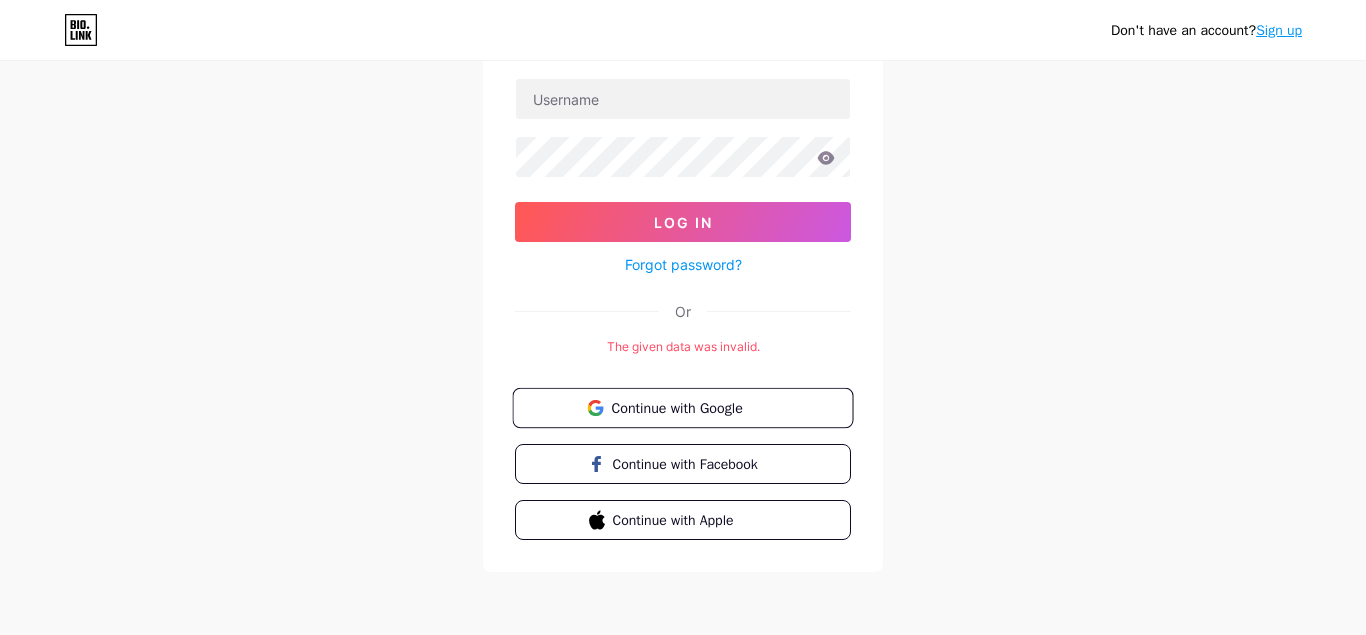 click on "Continue with Google" at bounding box center (694, 407) 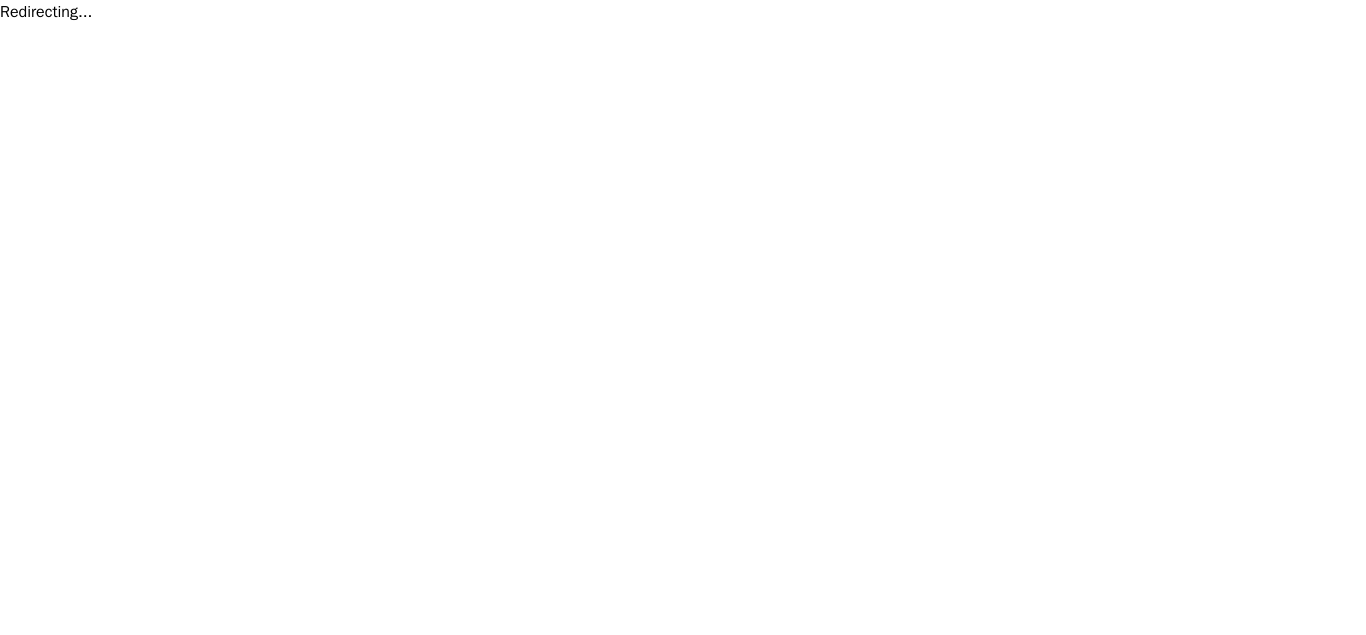 scroll, scrollTop: 0, scrollLeft: 0, axis: both 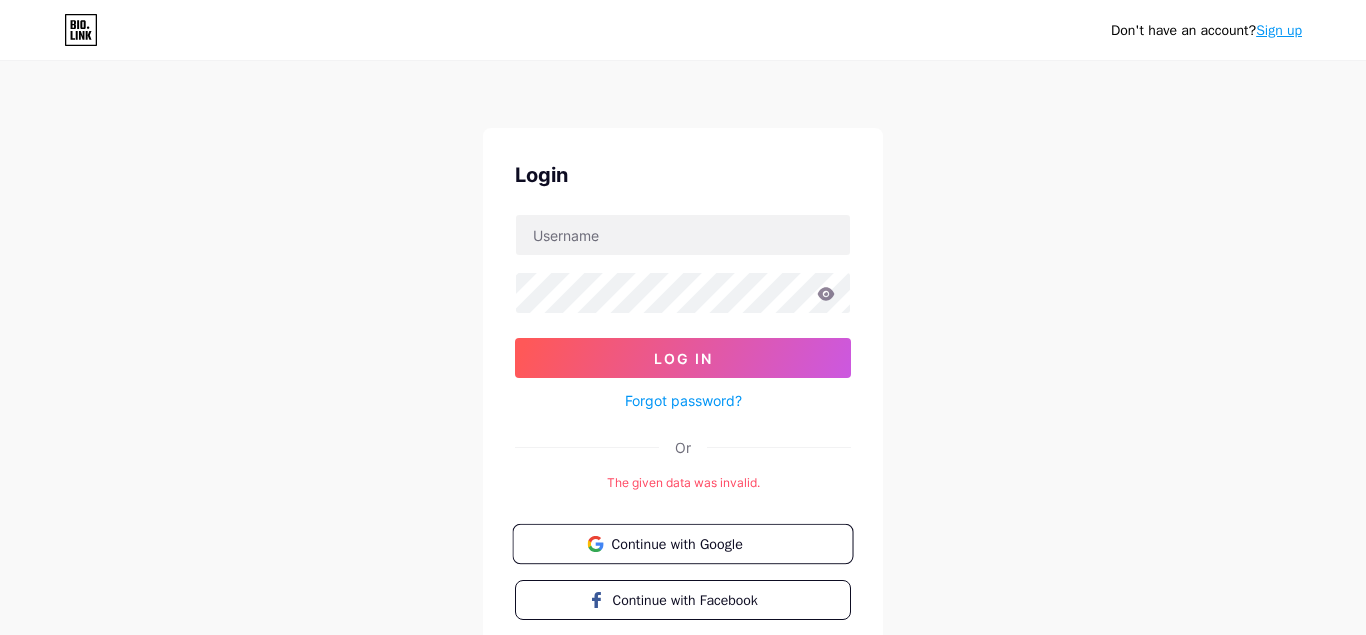 click on "Continue with Google" at bounding box center (694, 543) 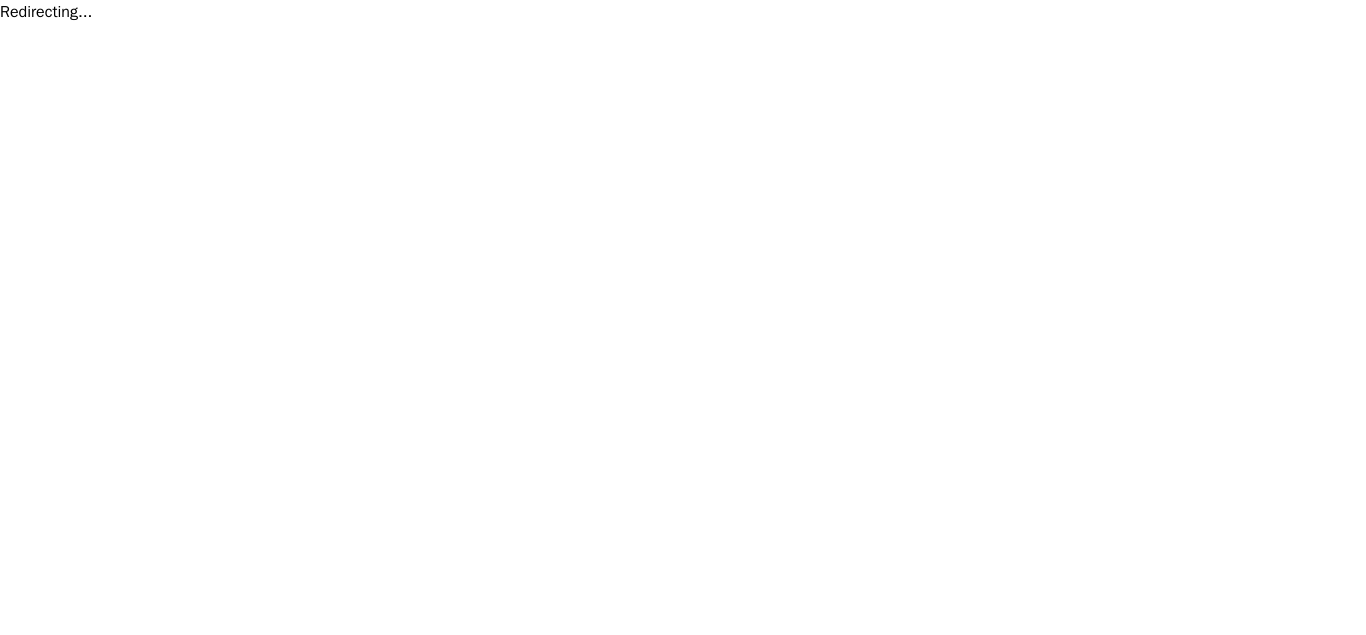 scroll, scrollTop: 0, scrollLeft: 0, axis: both 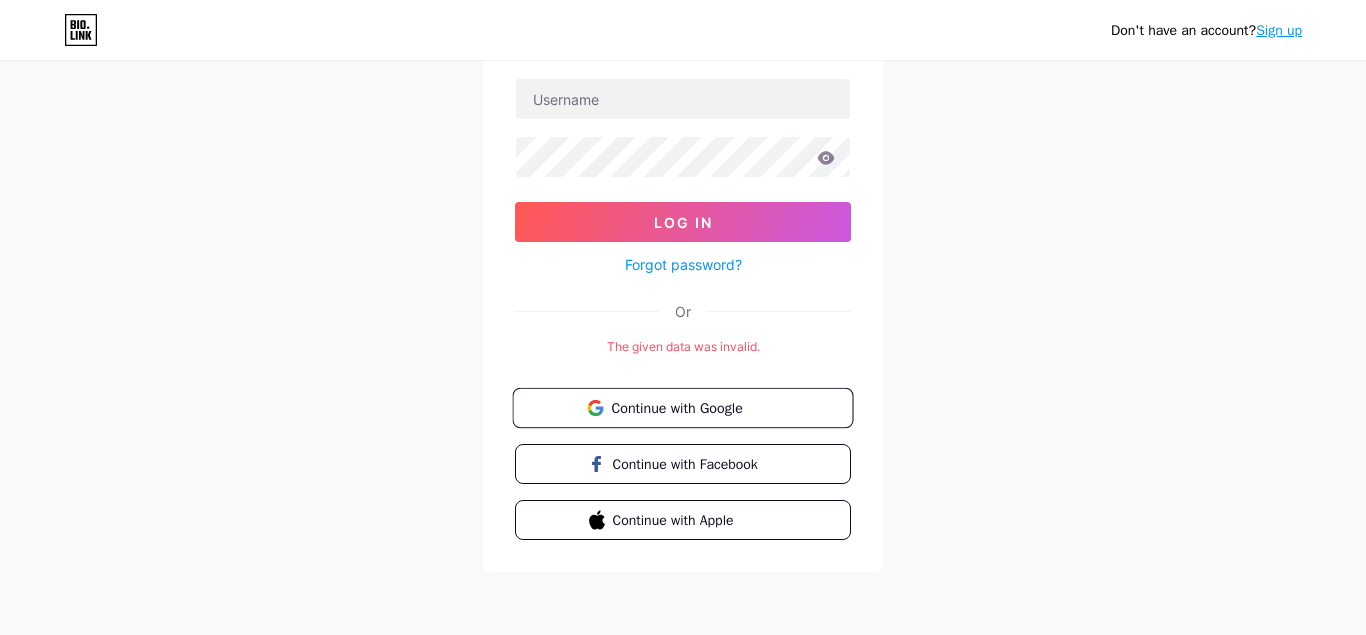 click on "Continue with Google" at bounding box center [694, 407] 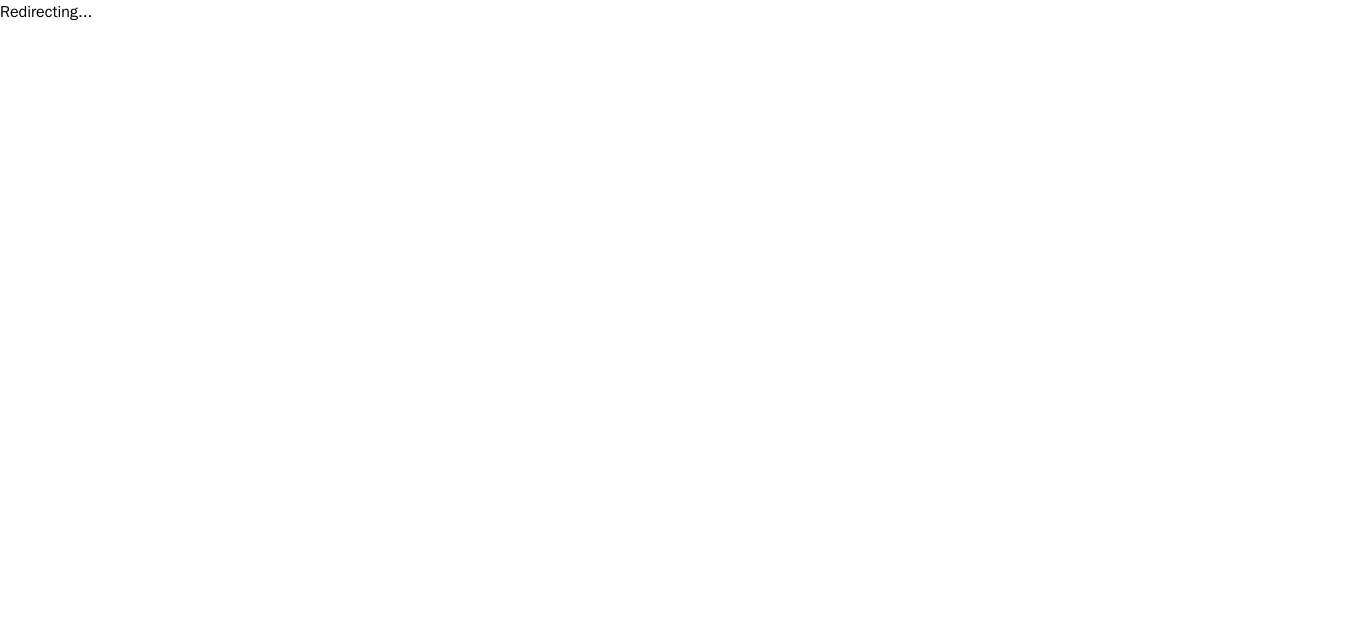 scroll, scrollTop: 0, scrollLeft: 0, axis: both 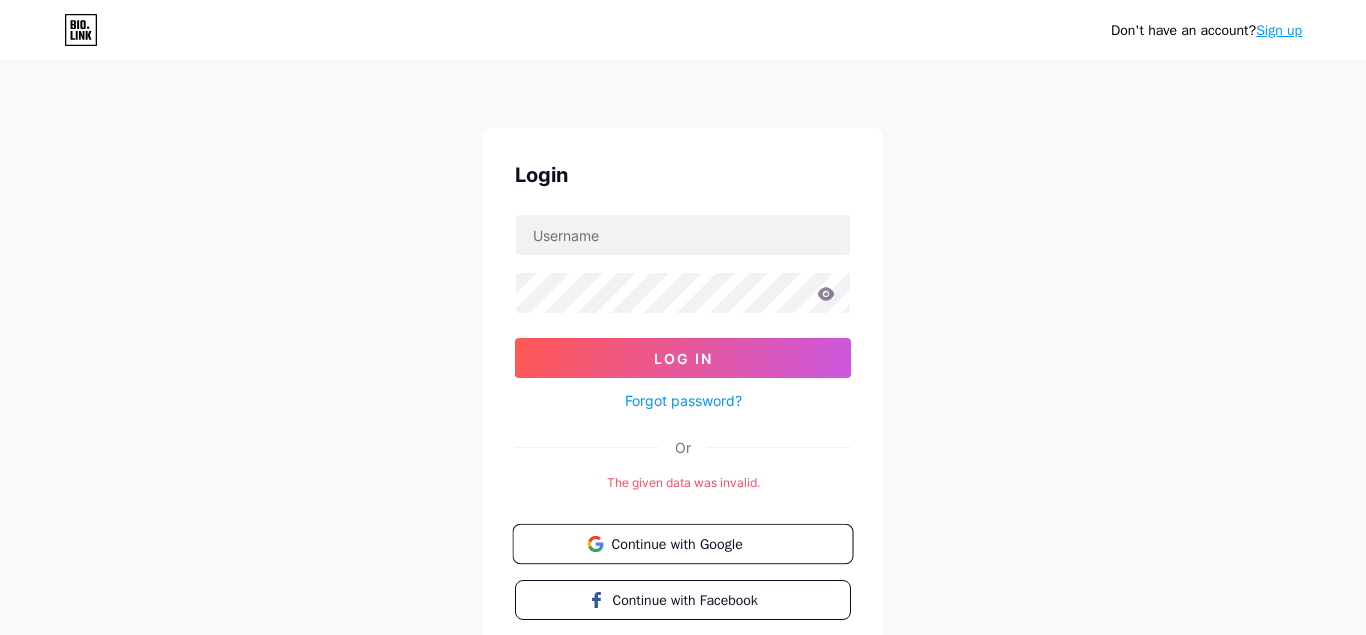click on "Continue with Google" at bounding box center [682, 544] 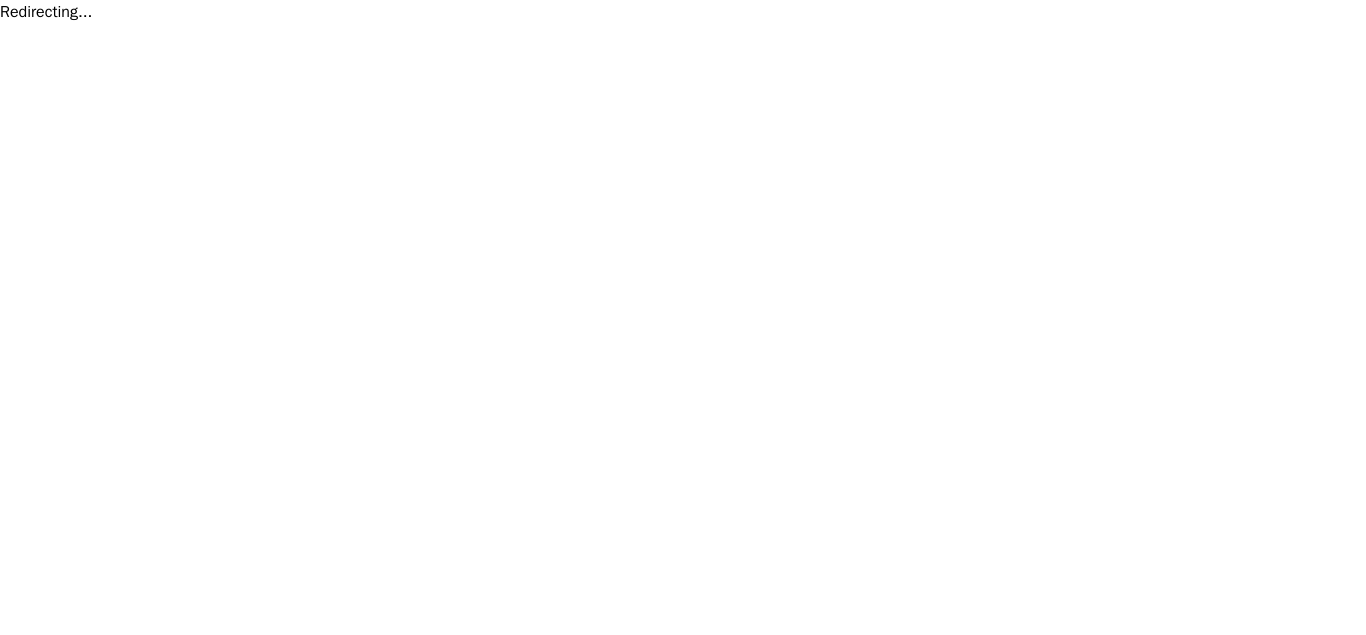 scroll, scrollTop: 0, scrollLeft: 0, axis: both 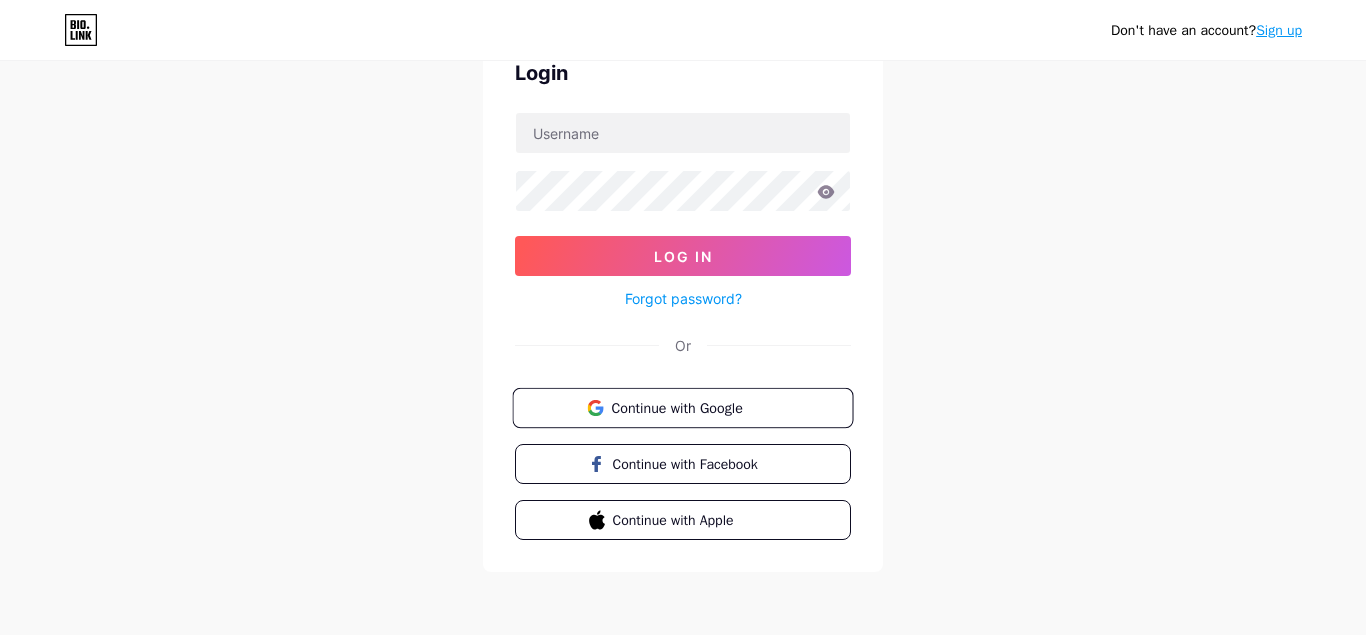 click on "Continue with Google" at bounding box center (694, 407) 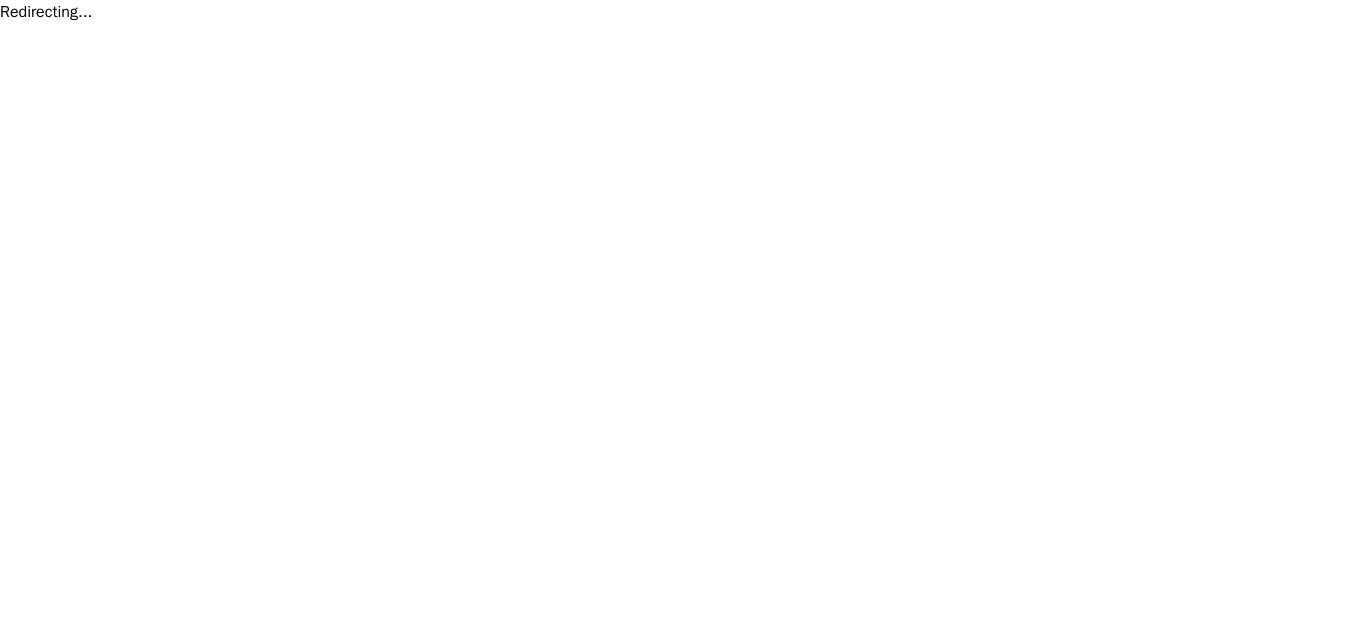 scroll, scrollTop: 0, scrollLeft: 0, axis: both 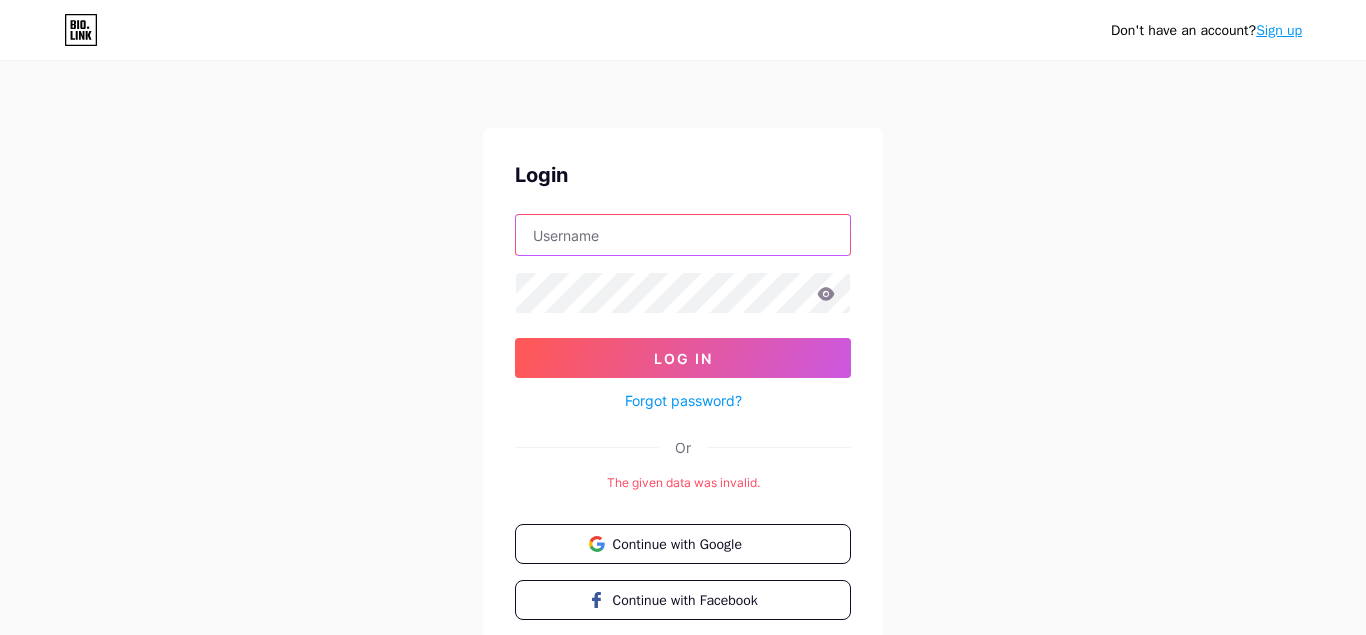 click at bounding box center [683, 235] 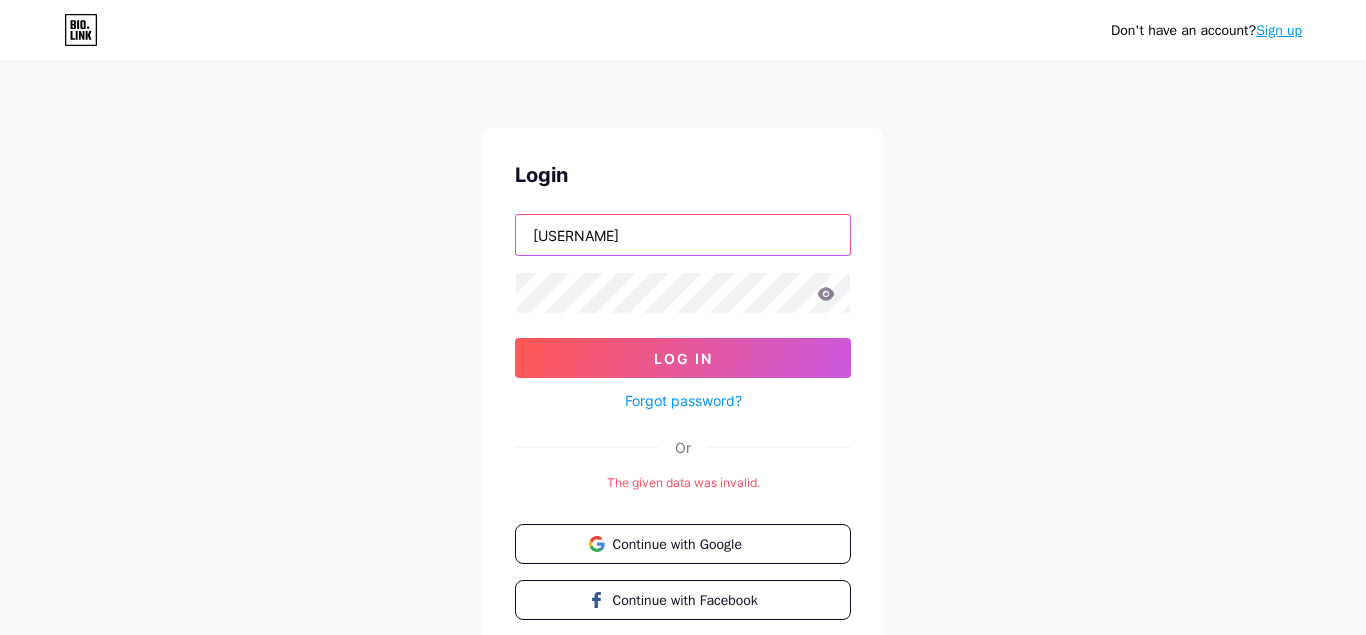 type on "[USERNAME]" 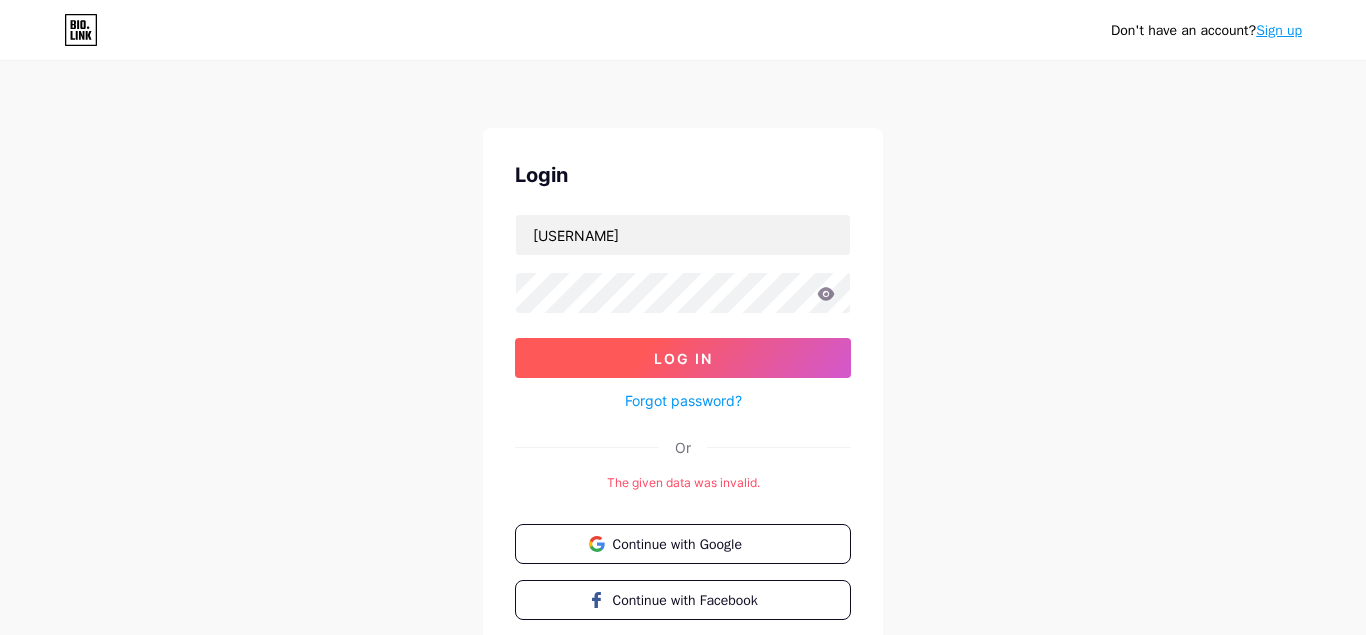 click on "Log In" at bounding box center [683, 358] 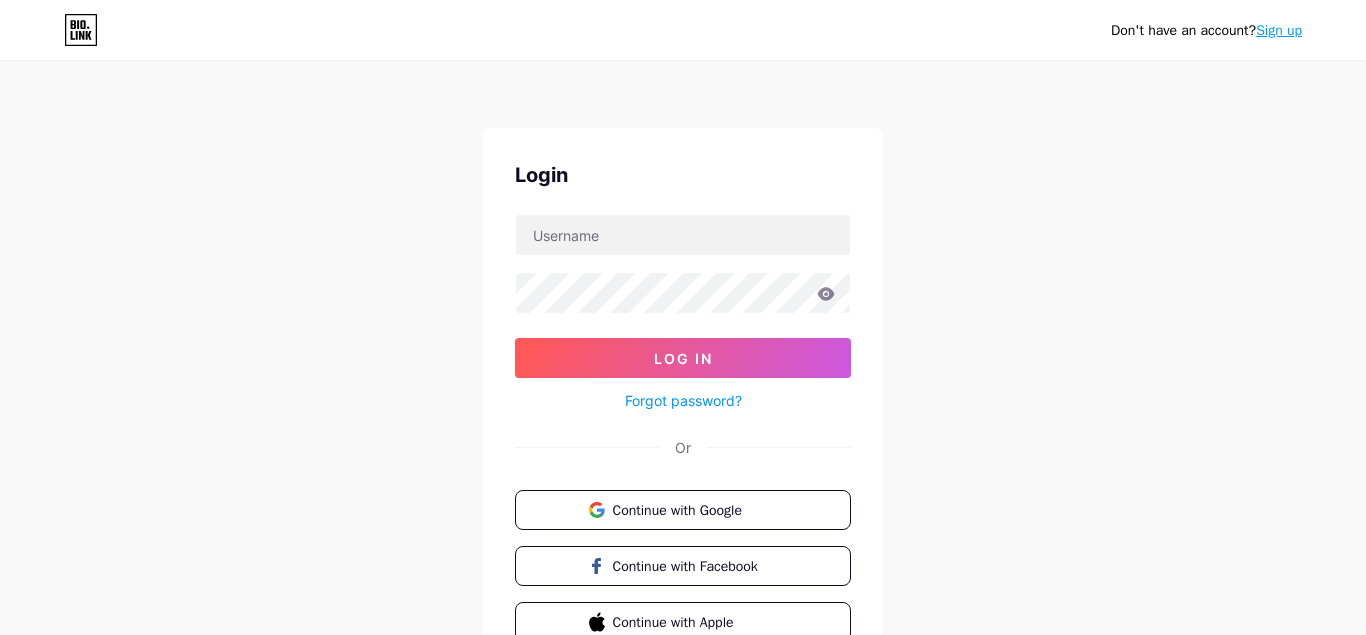 scroll, scrollTop: 0, scrollLeft: 0, axis: both 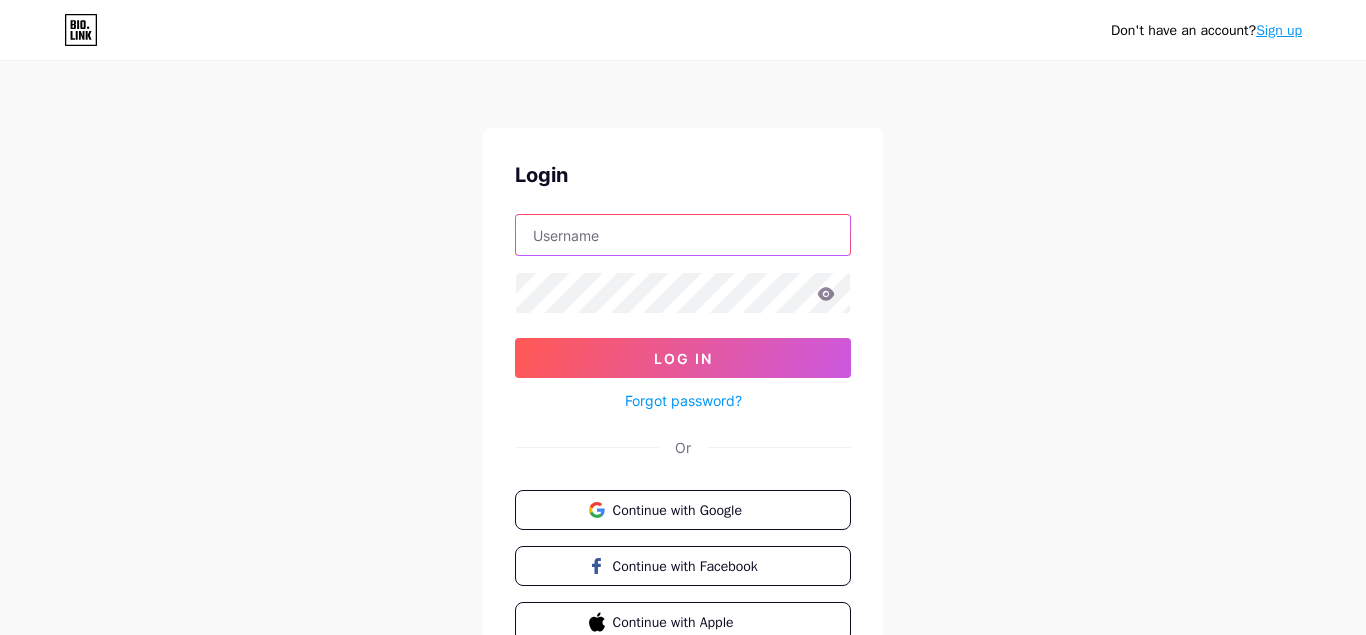 click at bounding box center [683, 235] 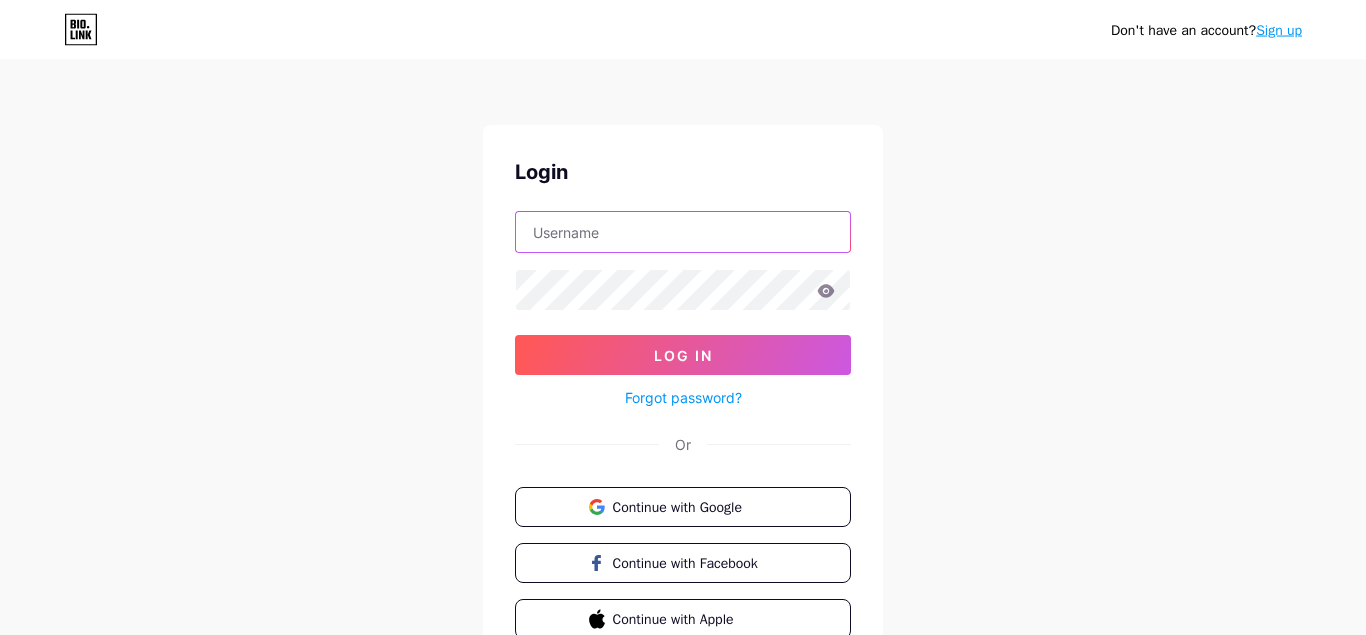 scroll, scrollTop: 102, scrollLeft: 0, axis: vertical 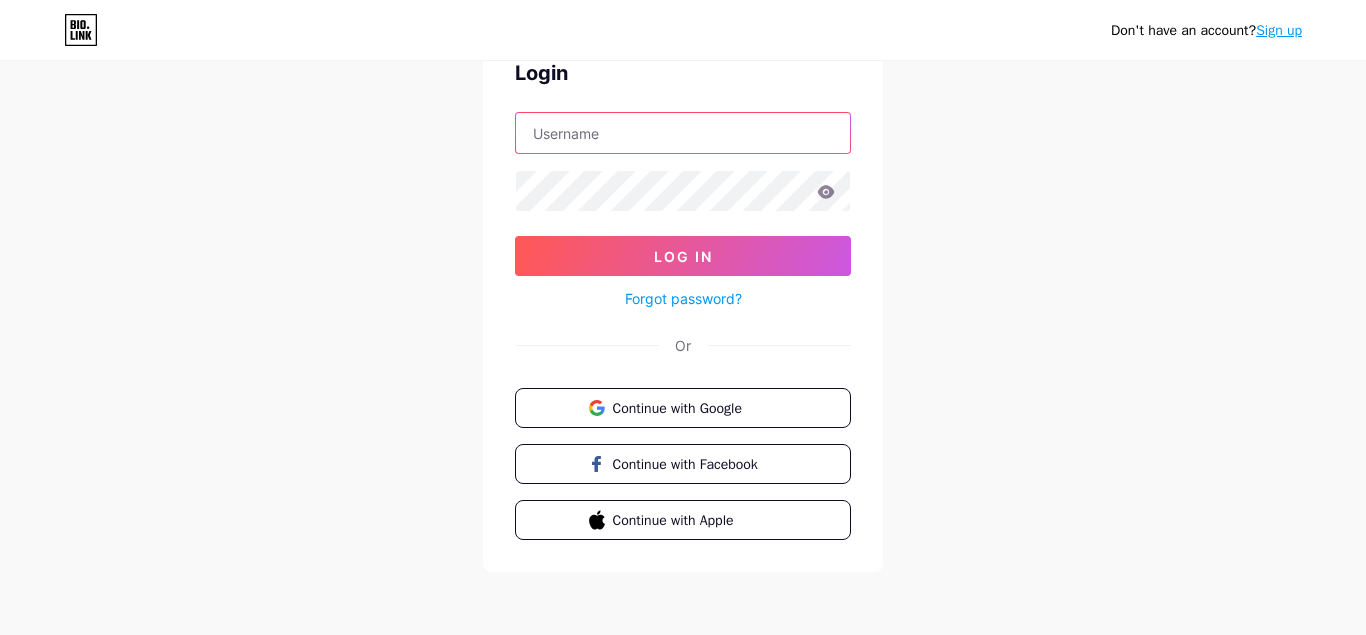 click at bounding box center [683, 133] 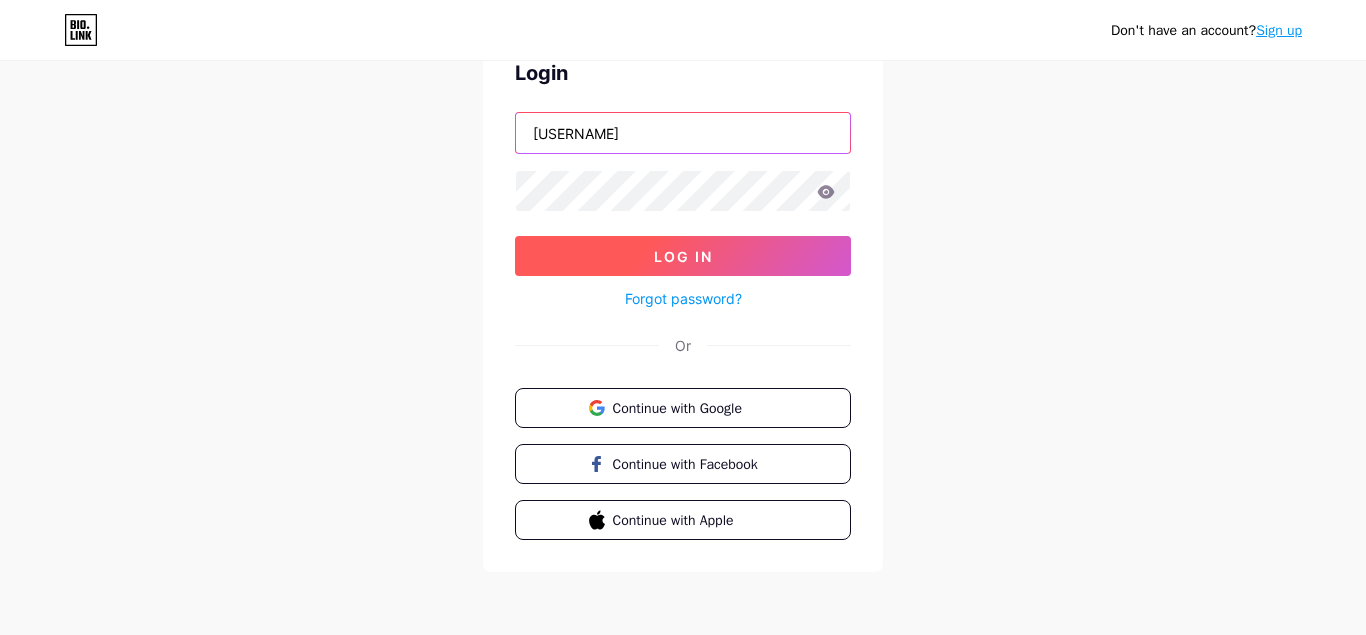 type on "HarleyWoods" 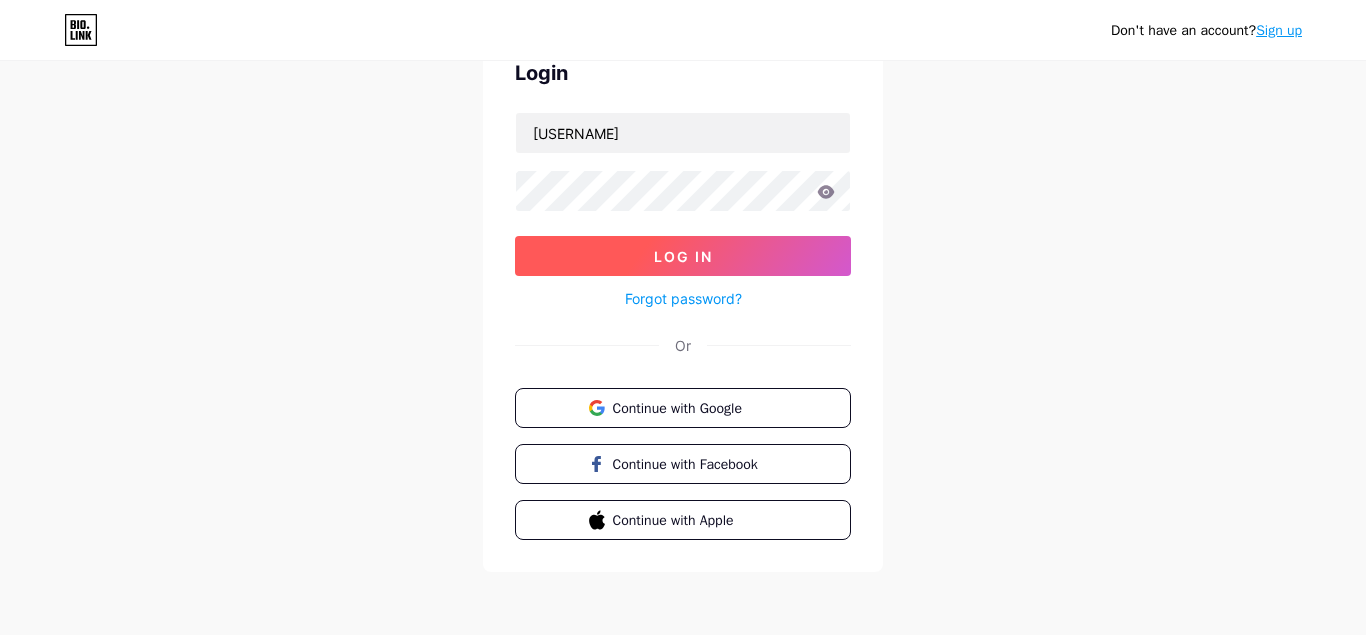 click on "Log In" at bounding box center (683, 256) 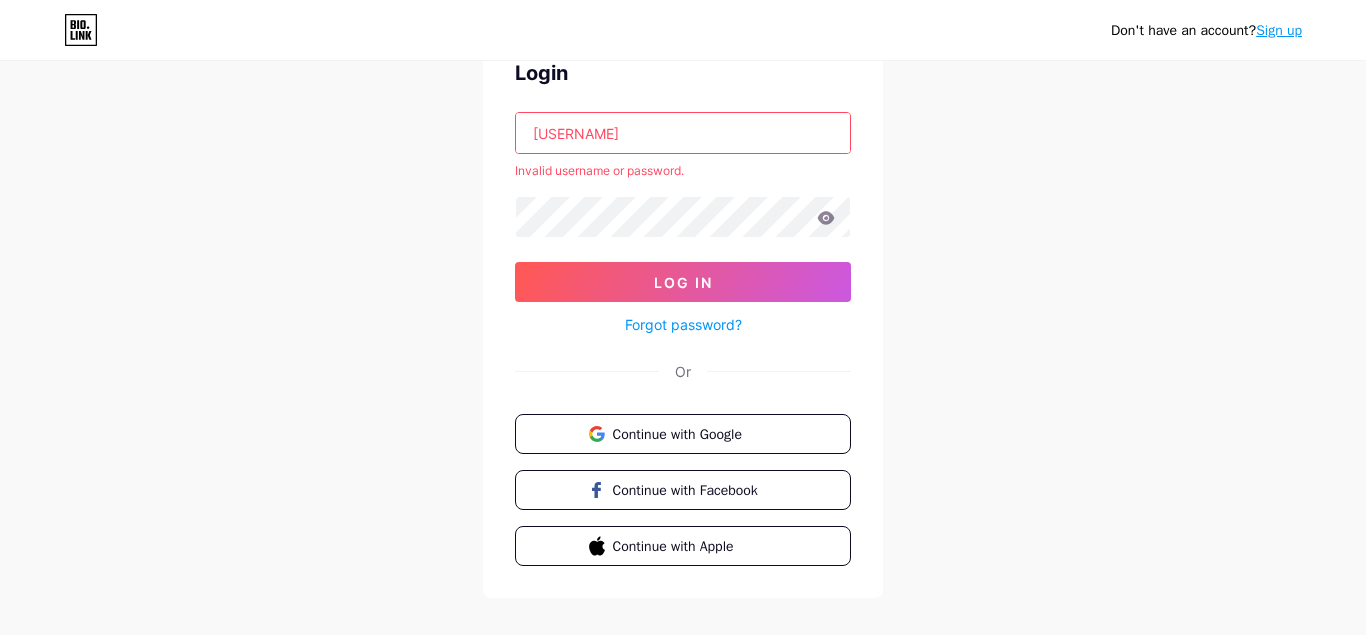 click on "Invalid username or password." at bounding box center (683, 171) 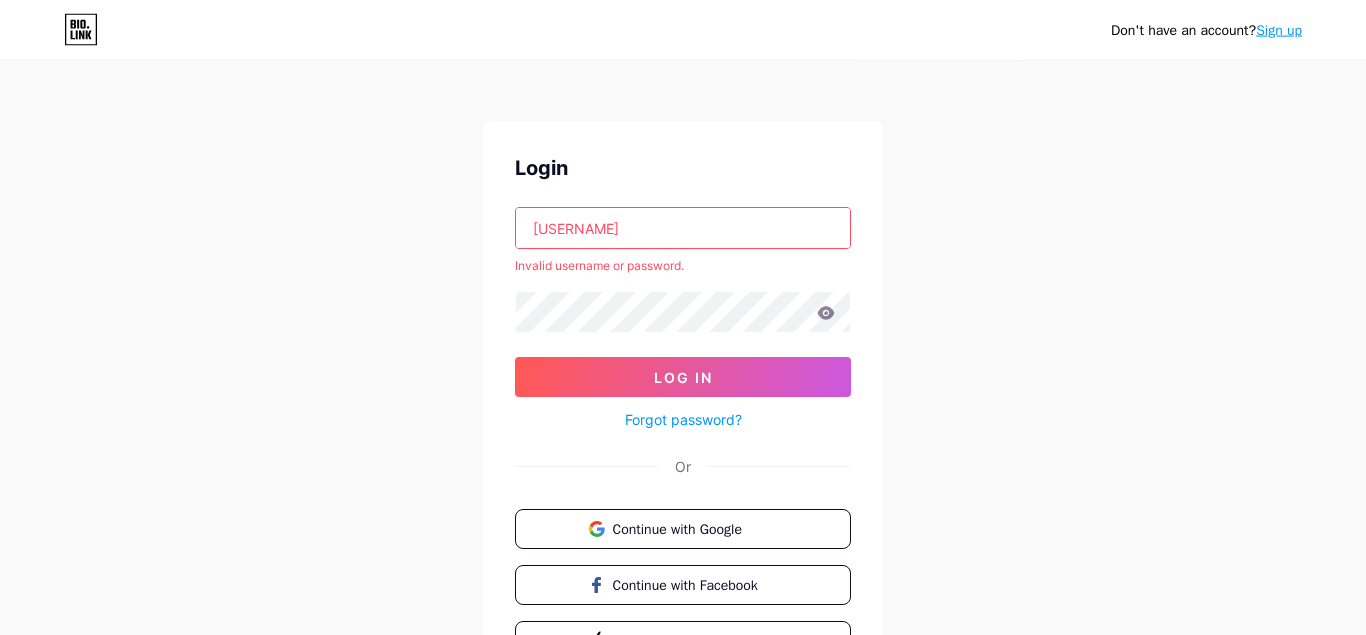 scroll, scrollTop: 0, scrollLeft: 0, axis: both 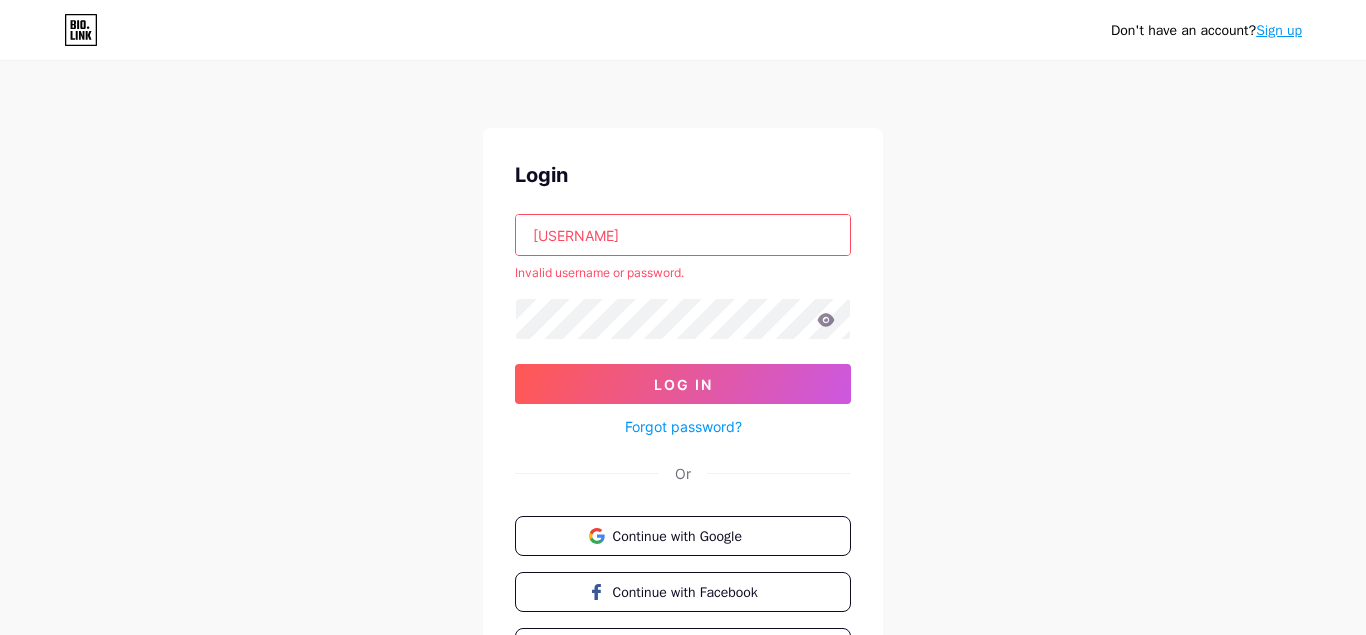 click on "Sign up" at bounding box center [1279, 30] 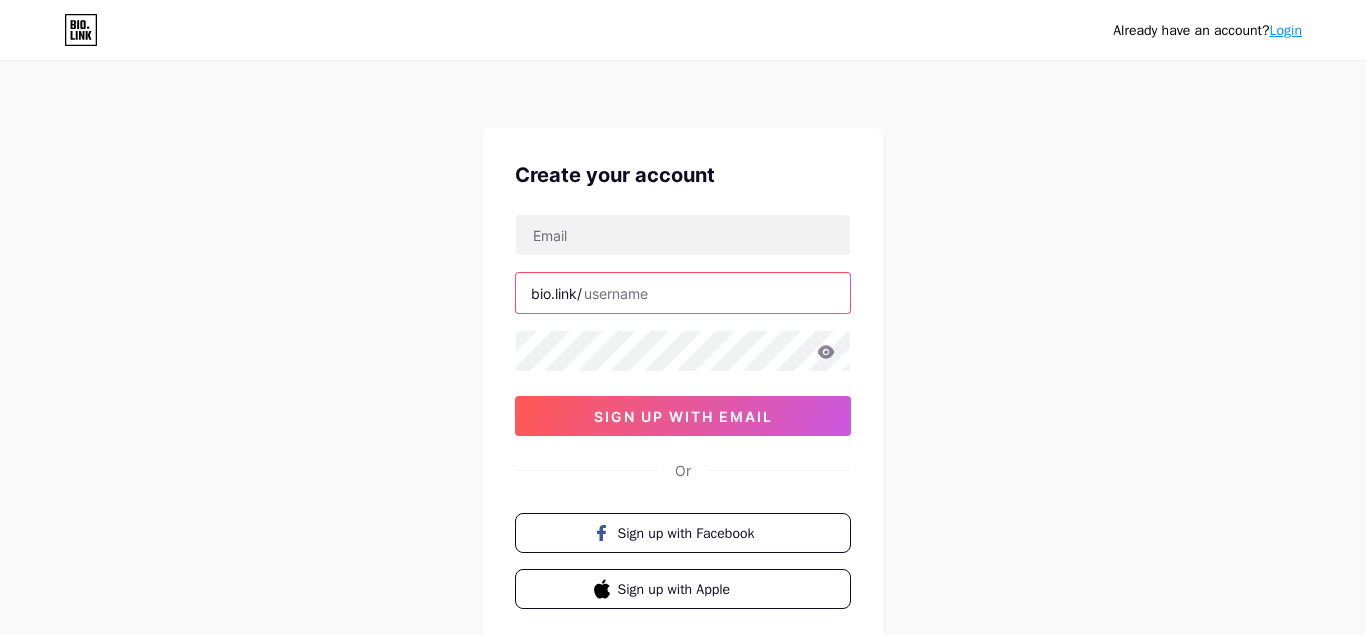 click at bounding box center [683, 293] 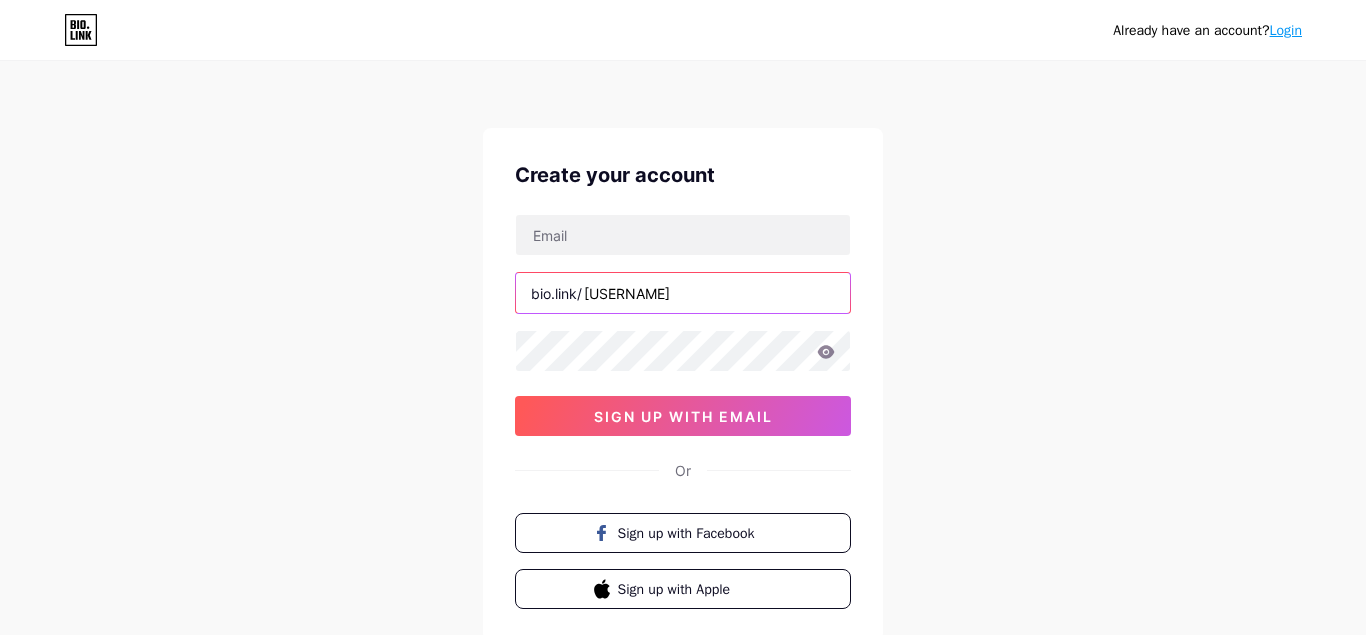 type on "harleywoods" 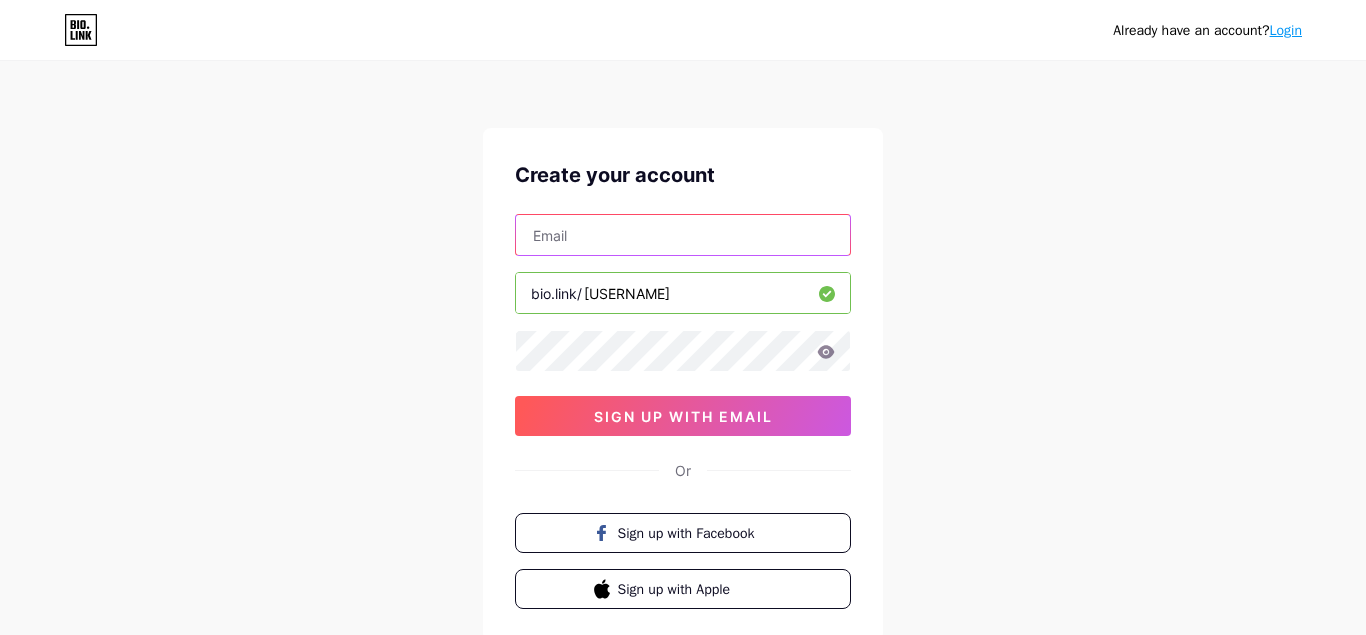 click at bounding box center [683, 235] 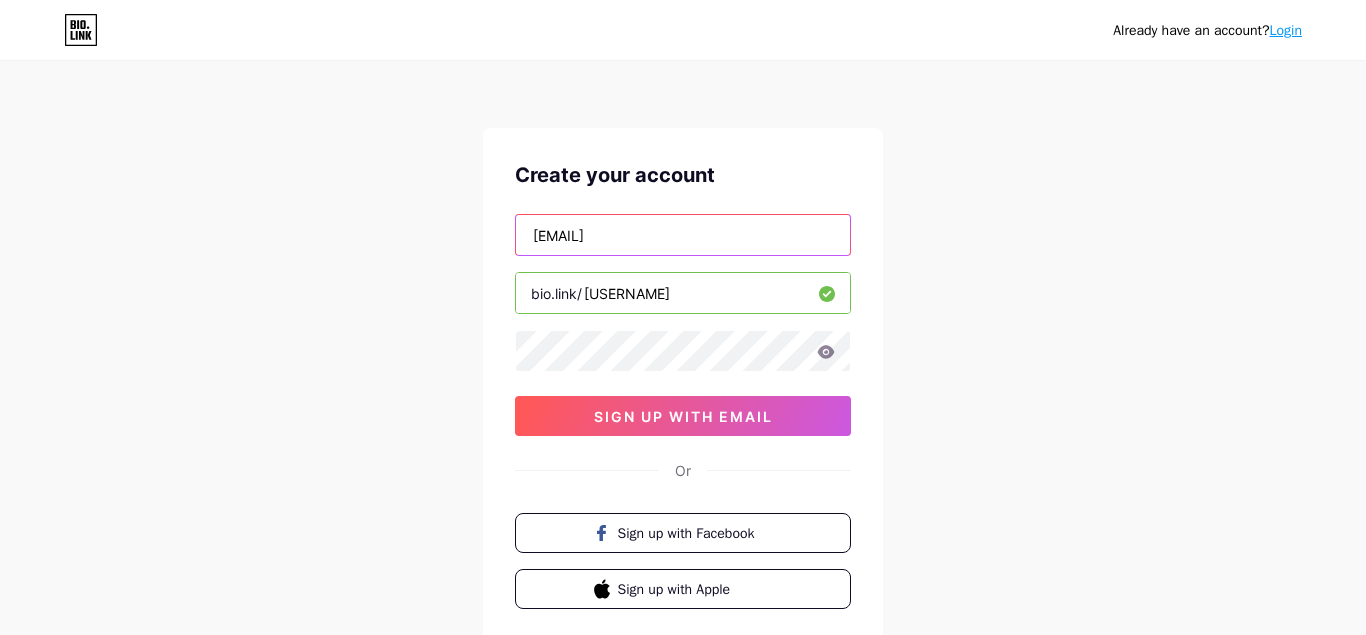 type on "becksidemachinery2233@gmail.com" 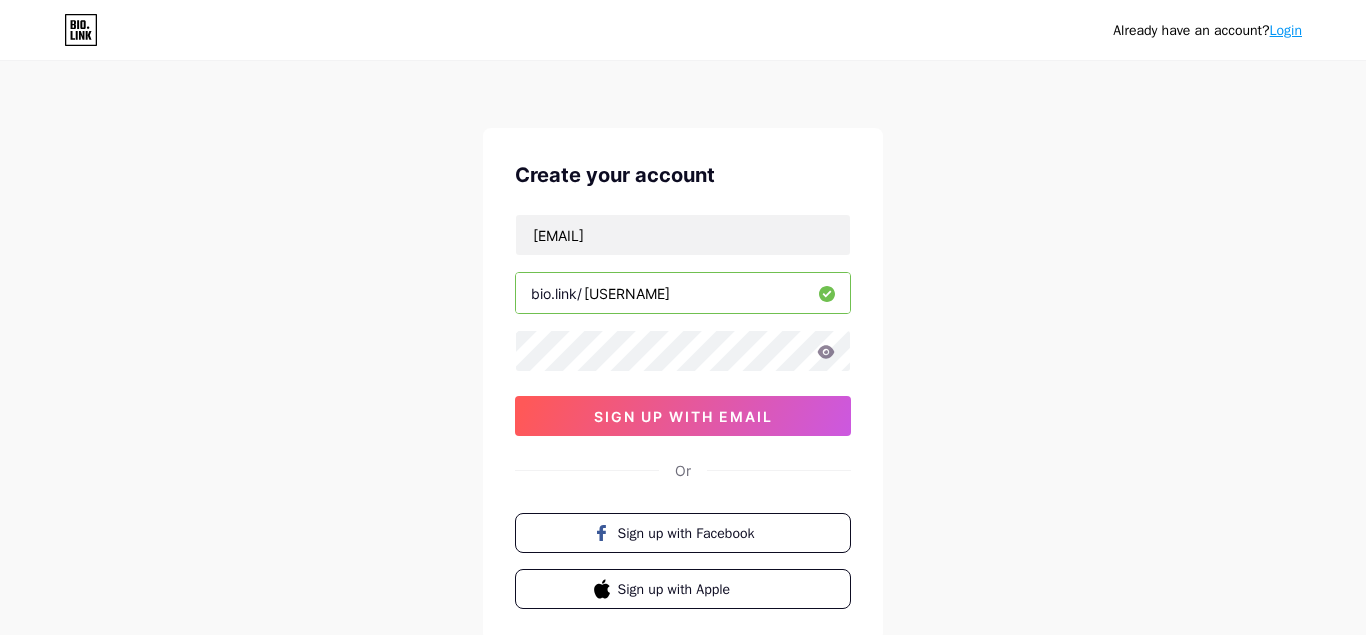 click 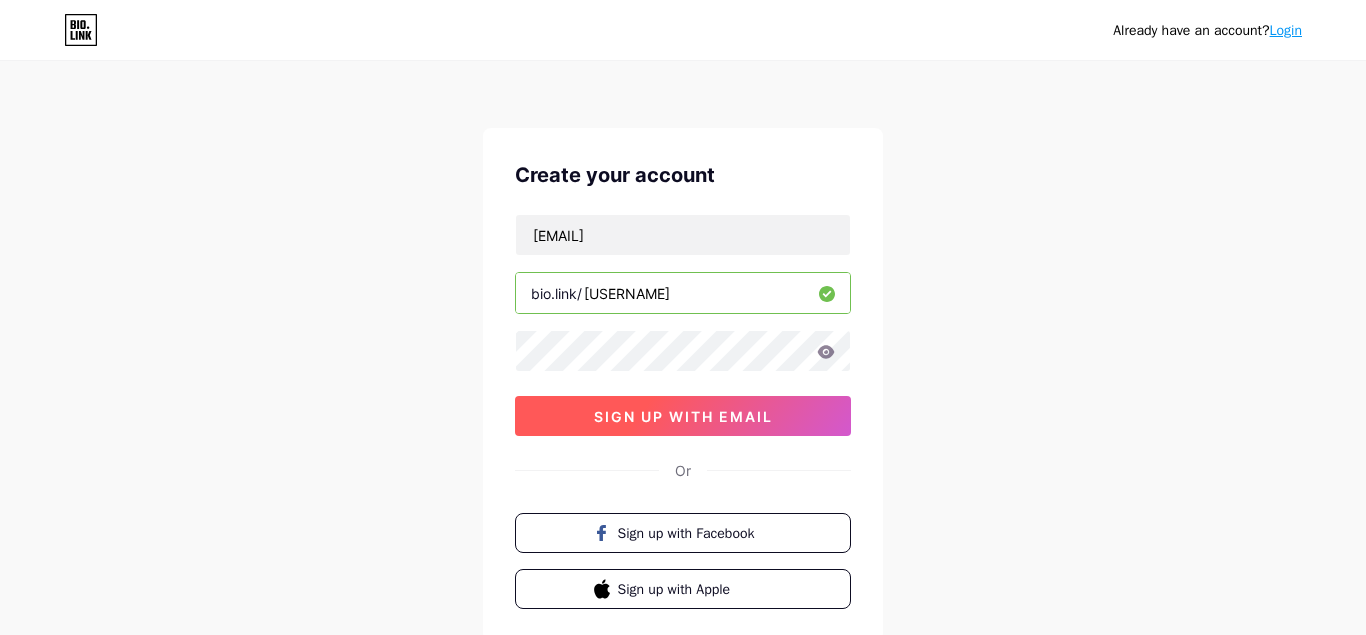click on "sign up with email" at bounding box center [683, 416] 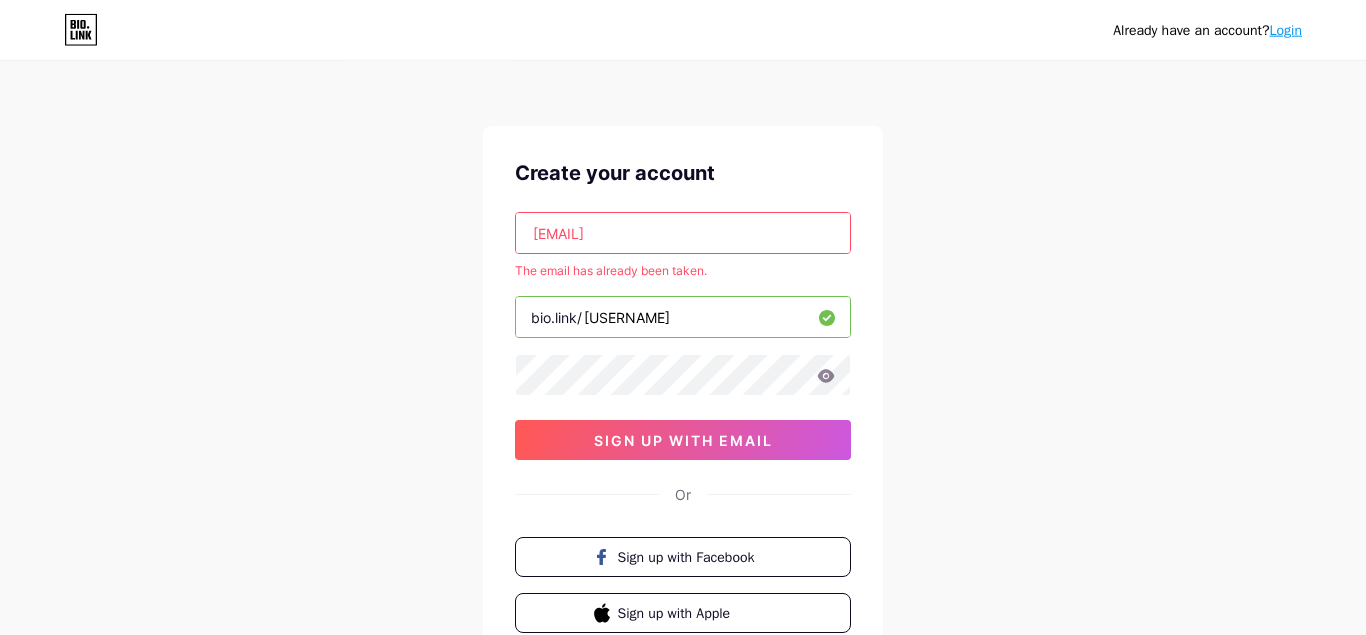 scroll, scrollTop: 0, scrollLeft: 0, axis: both 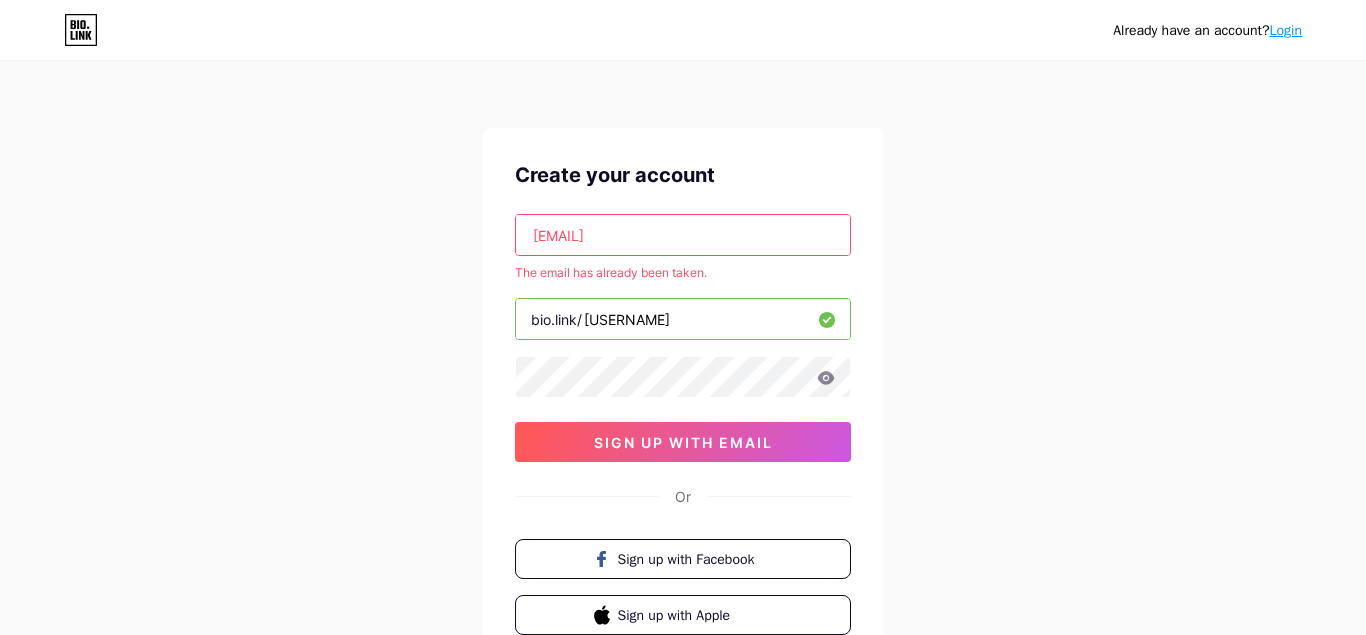 click on "Login" at bounding box center (1286, 30) 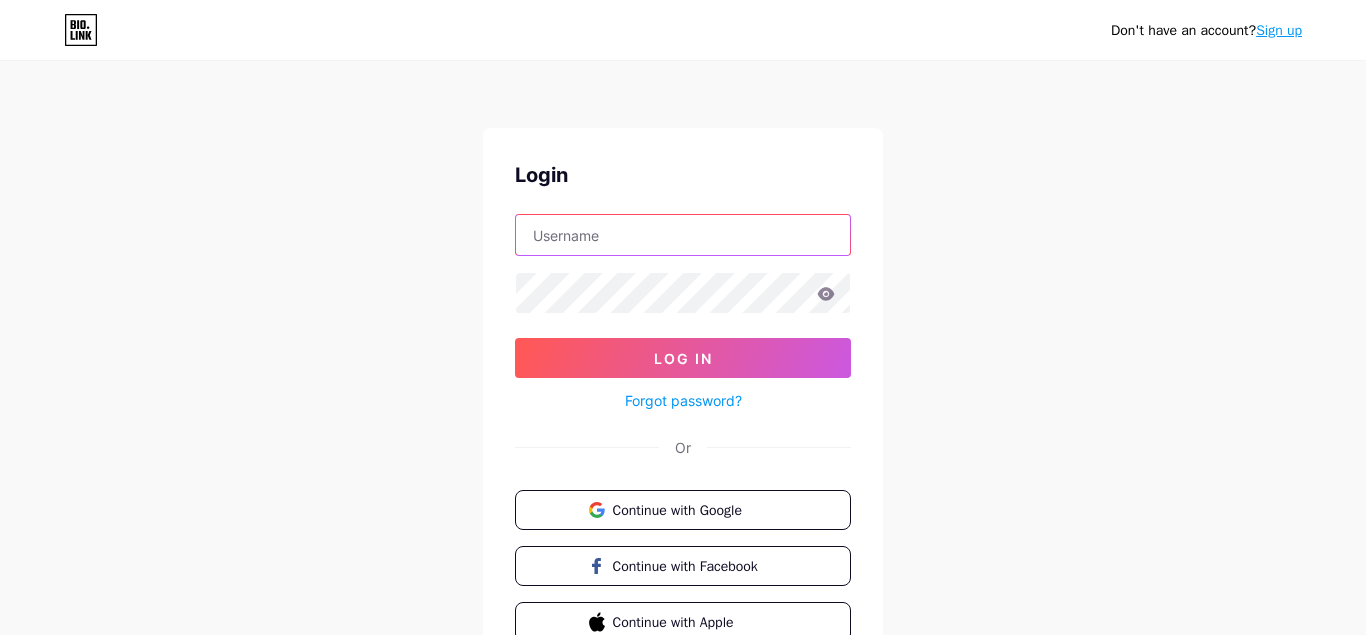 click at bounding box center [683, 235] 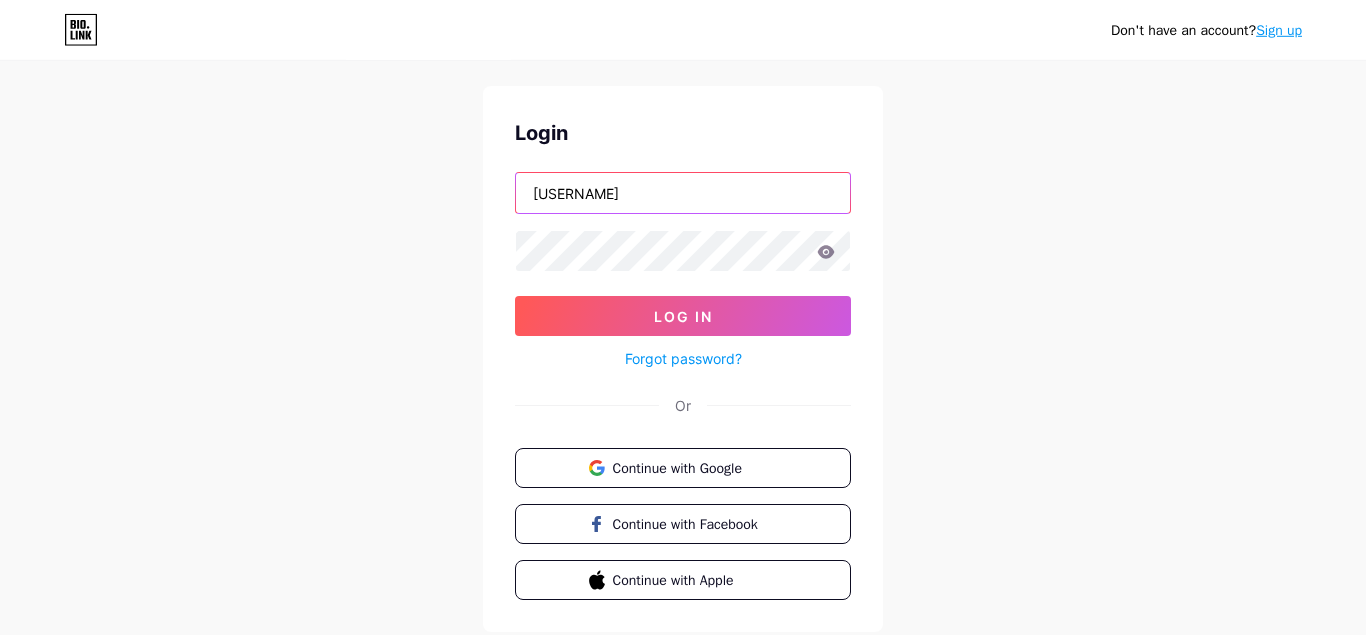scroll, scrollTop: 0, scrollLeft: 0, axis: both 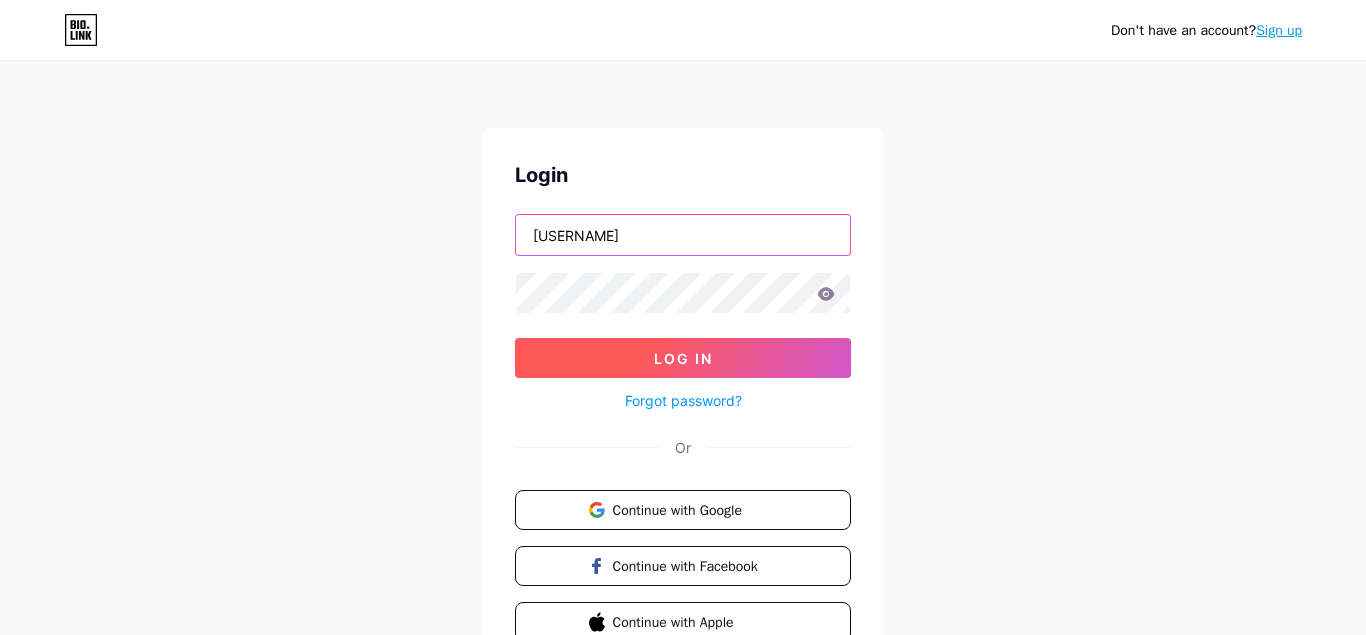 type on "HarleyWoods" 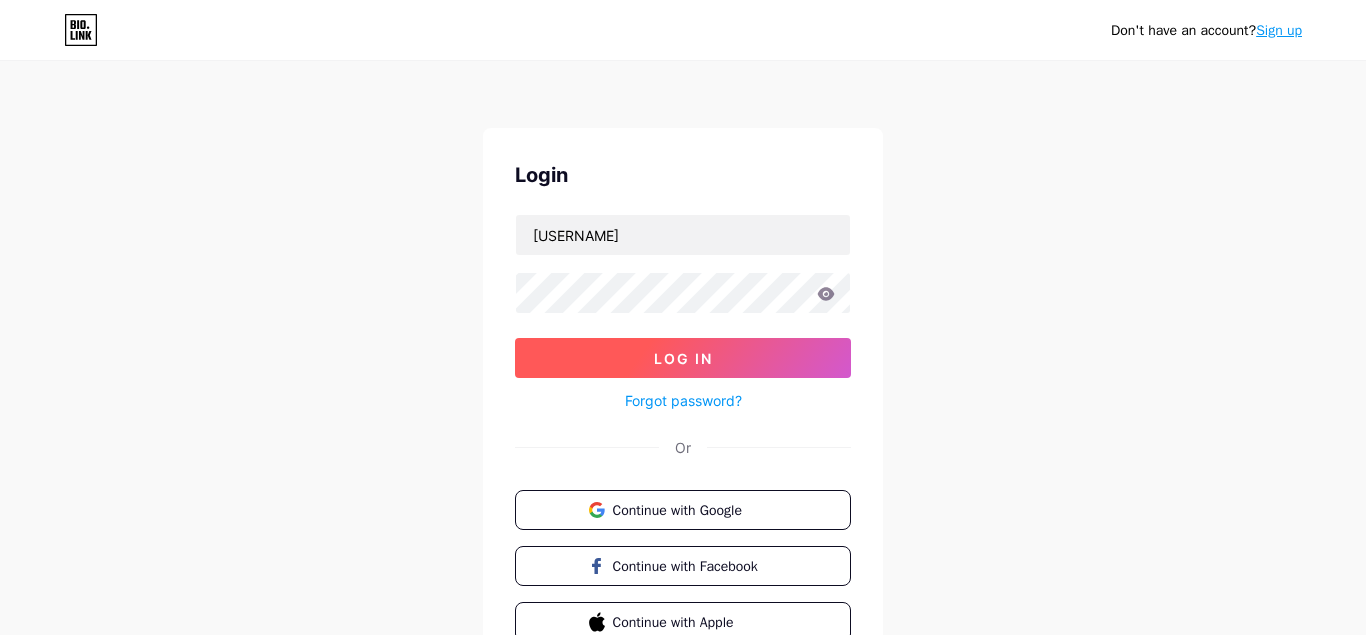 click on "Log In" at bounding box center (683, 358) 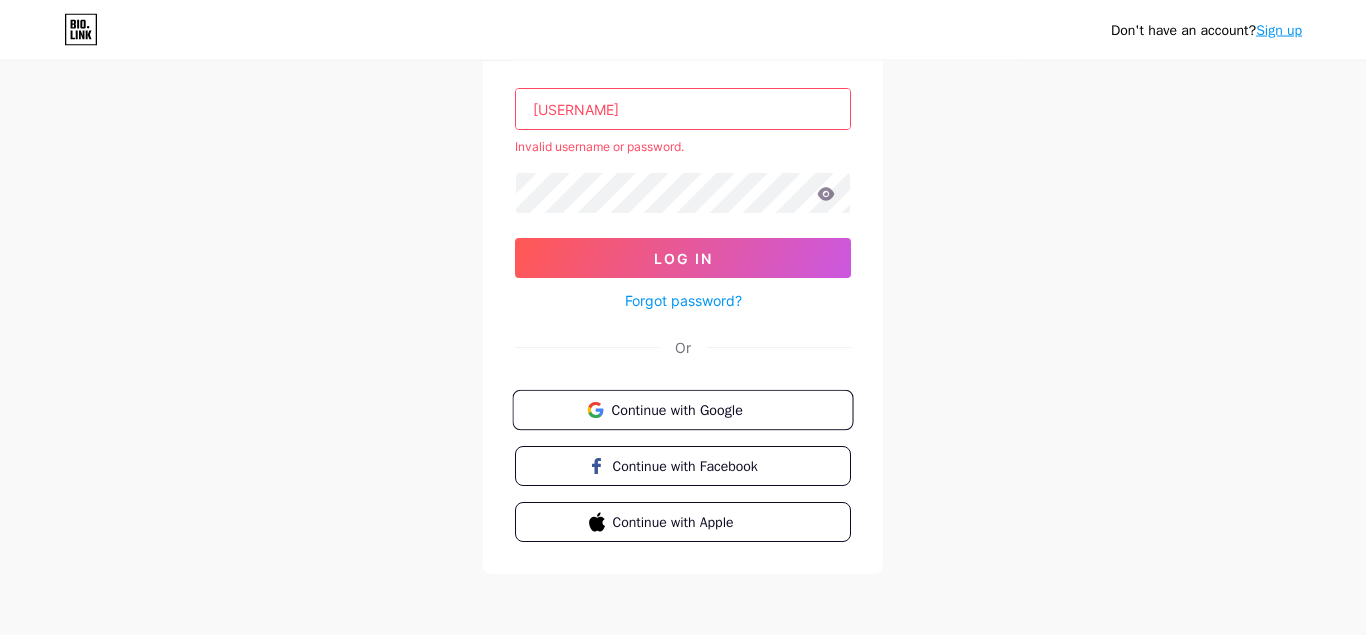 scroll, scrollTop: 128, scrollLeft: 0, axis: vertical 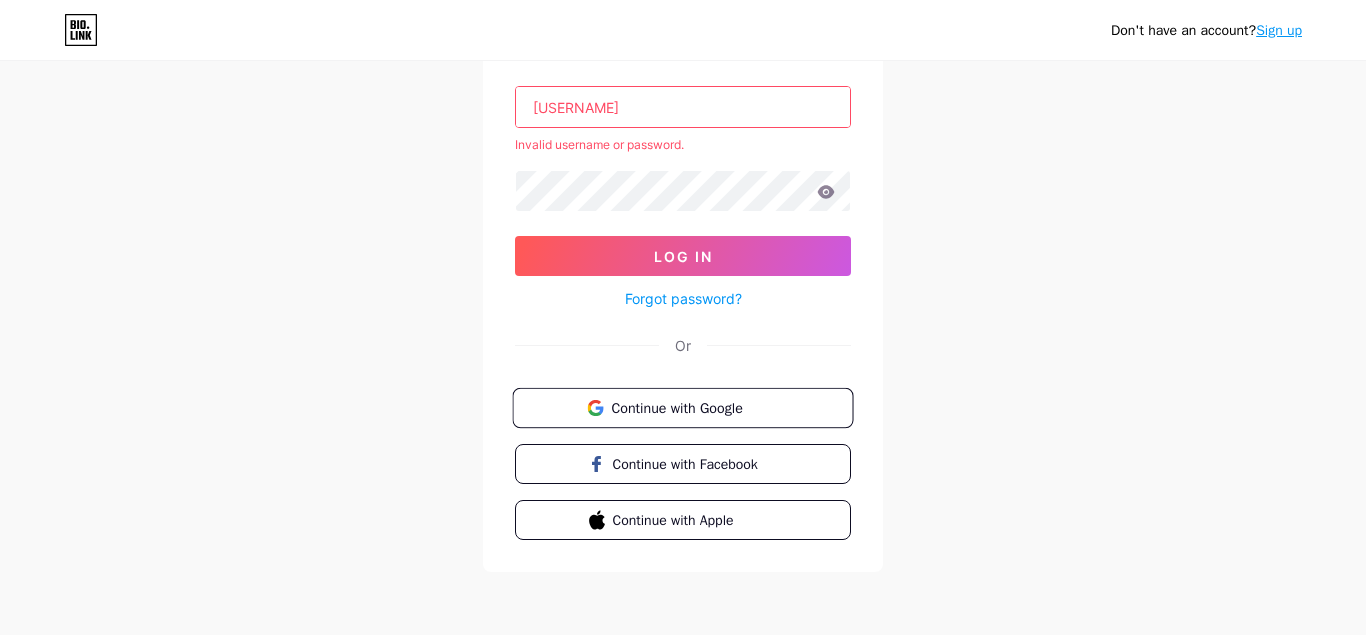 click on "Continue with Google" at bounding box center [682, 408] 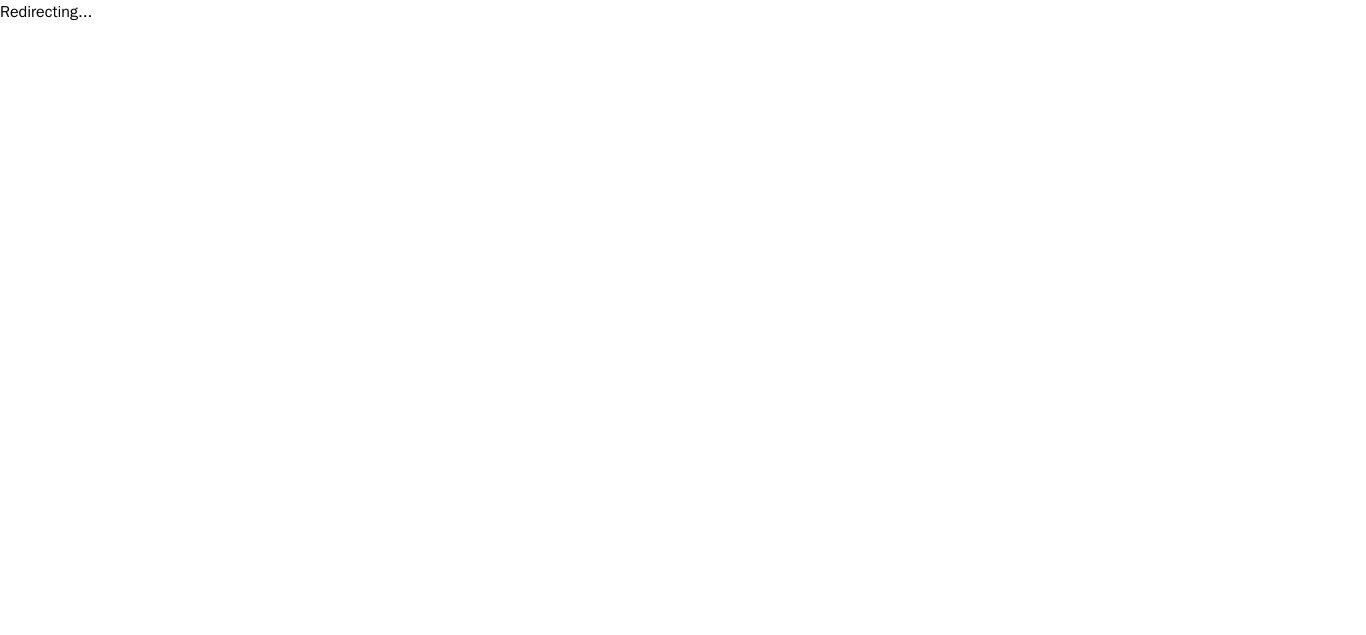 scroll, scrollTop: 0, scrollLeft: 0, axis: both 